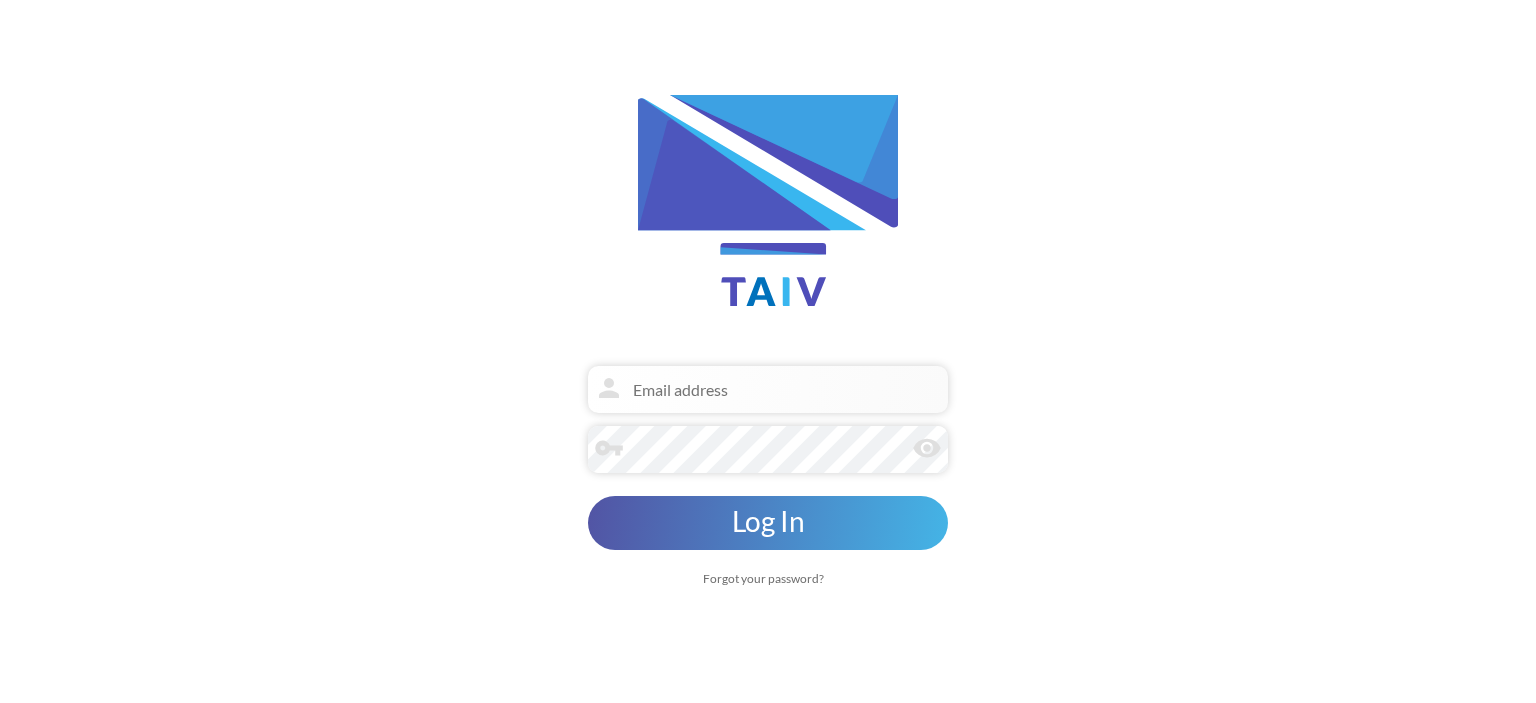 scroll, scrollTop: 0, scrollLeft: 0, axis: both 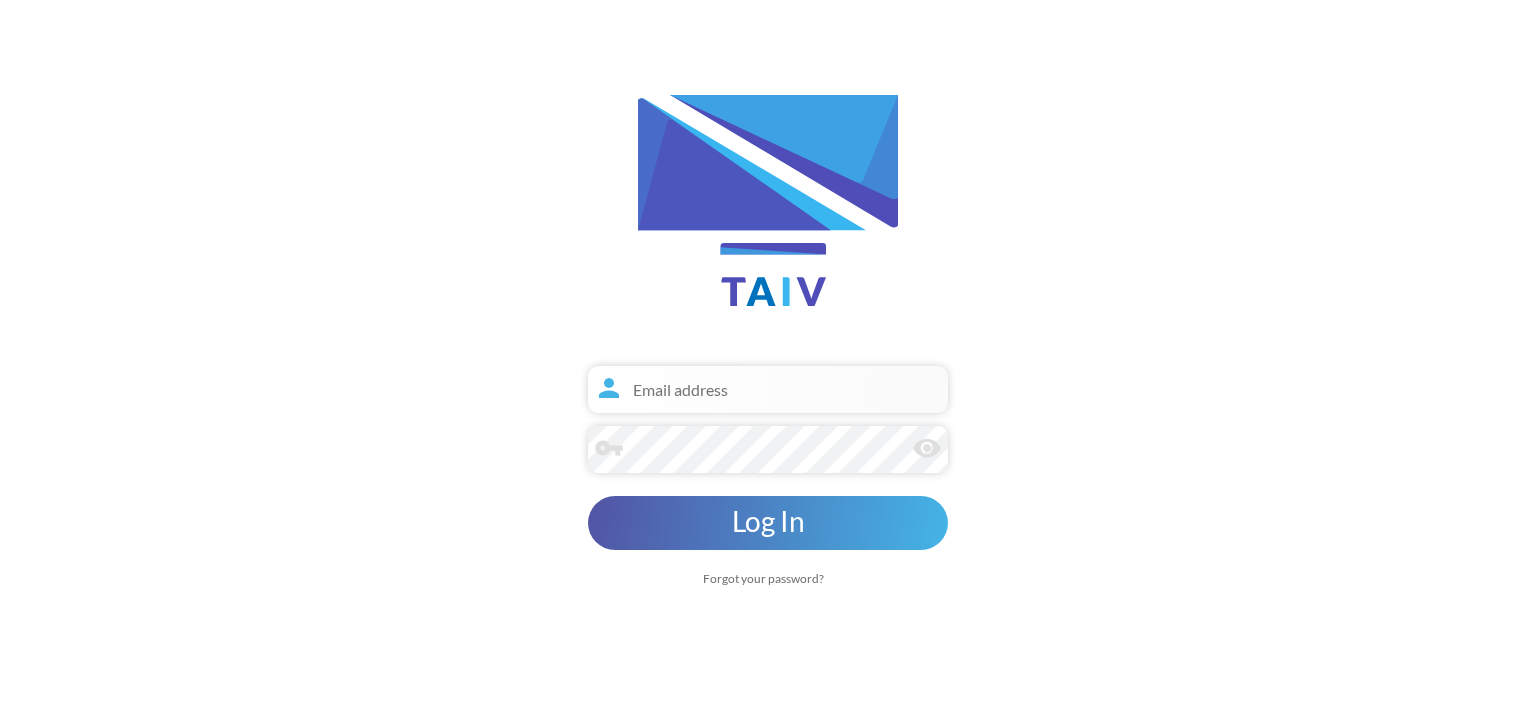 click at bounding box center (768, 389) 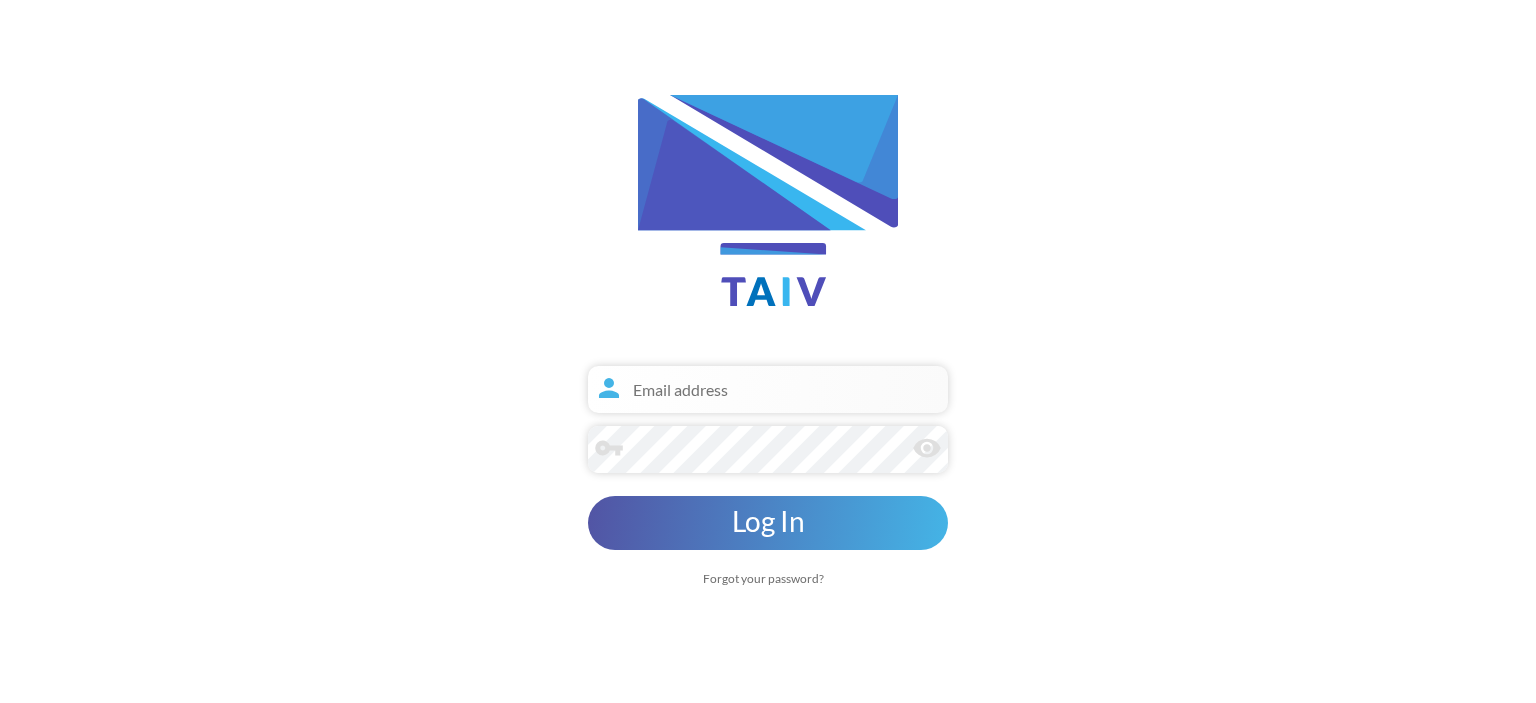 click at bounding box center (768, 389) 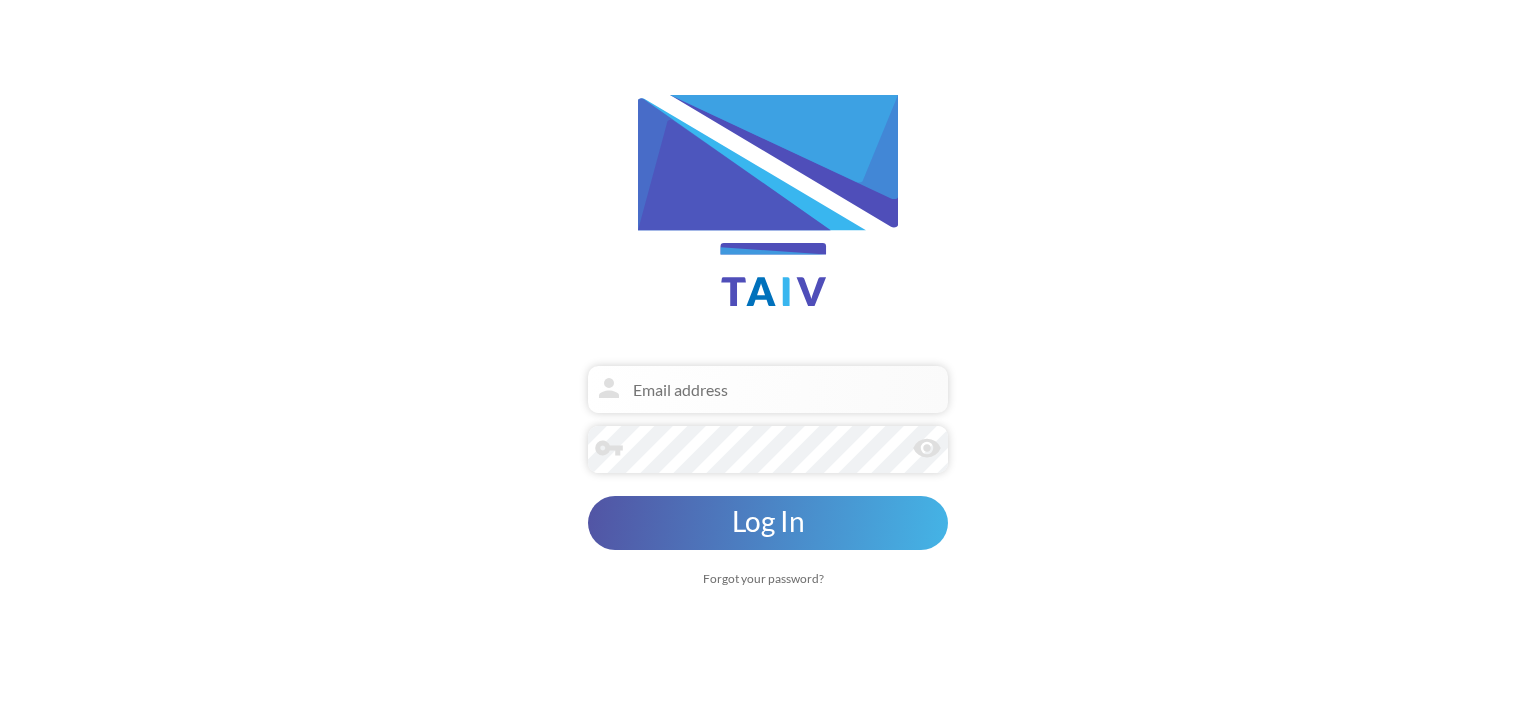 click on "Log In" at bounding box center [768, 523] 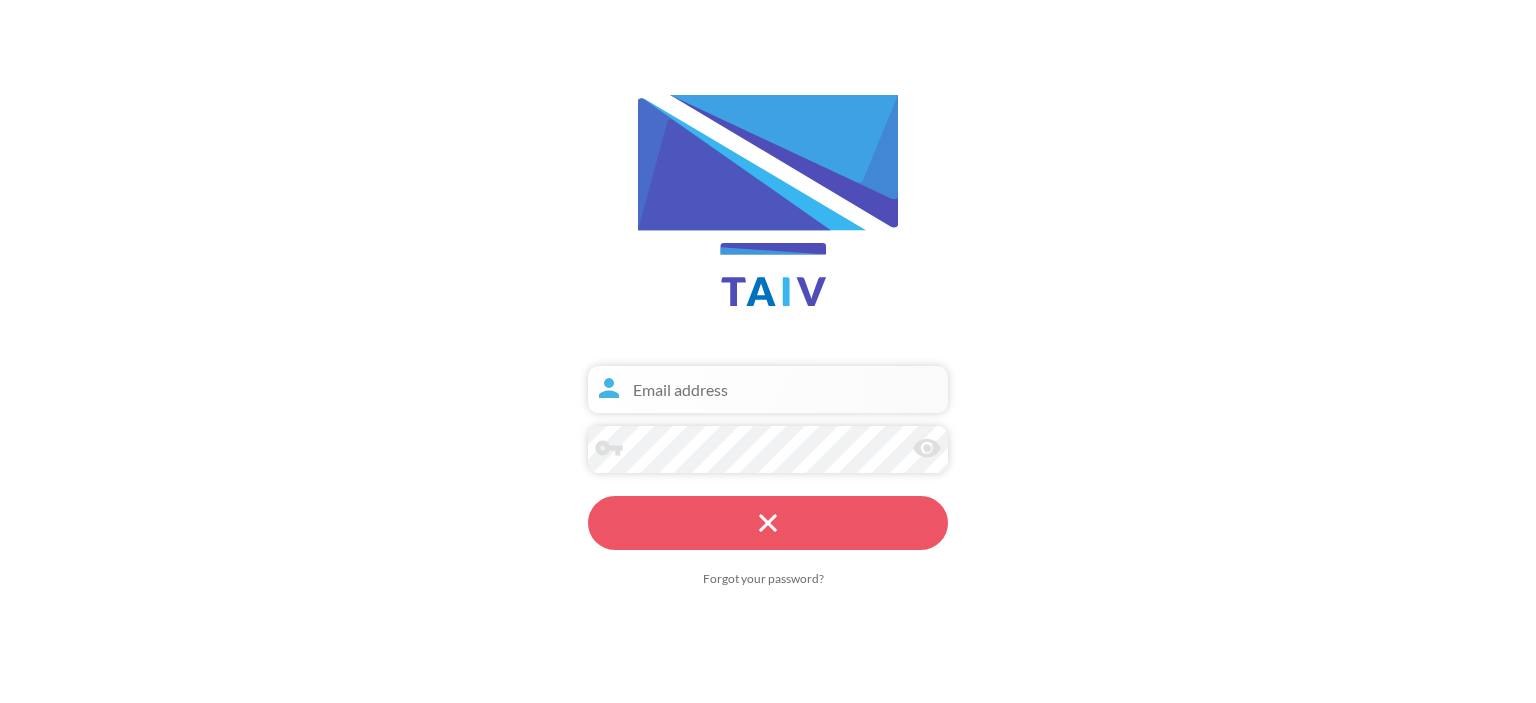 click at bounding box center [768, 389] 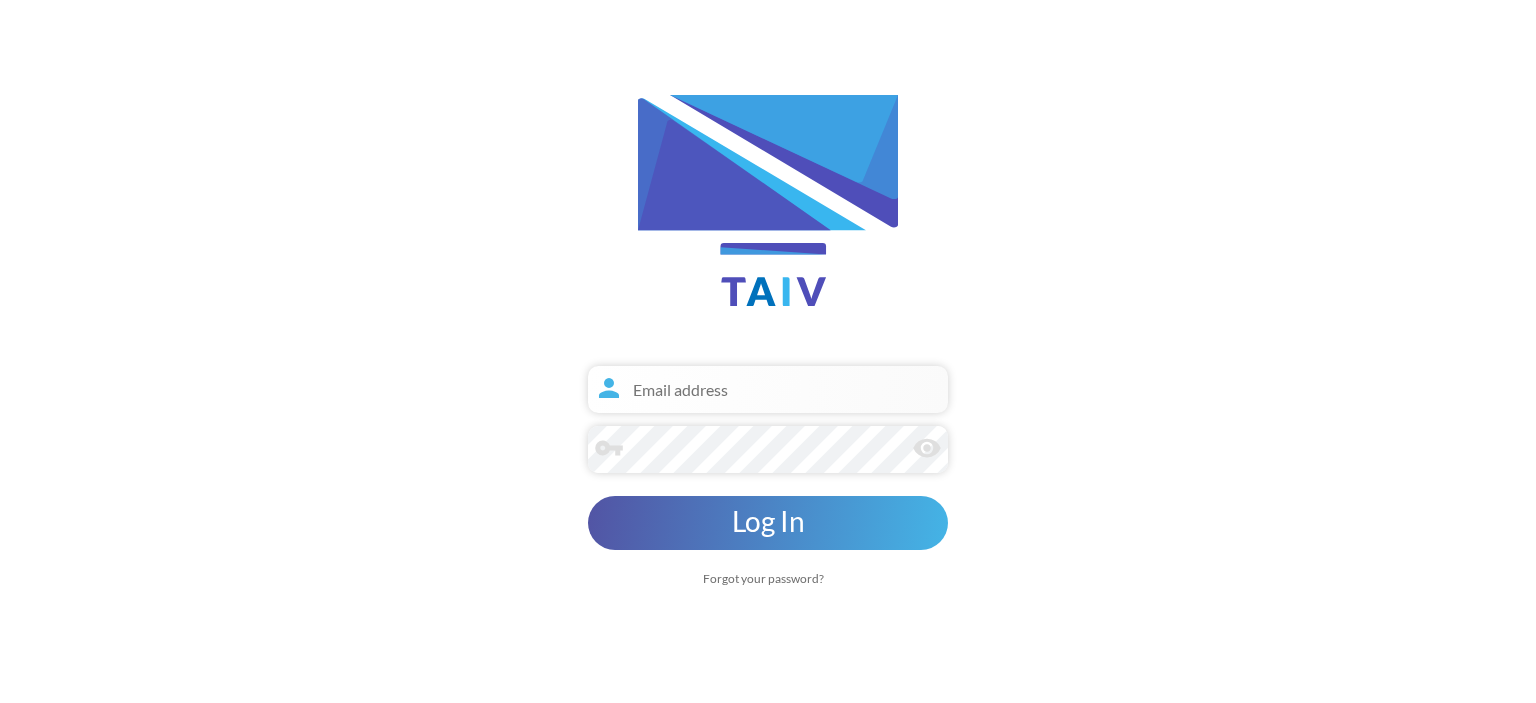 click at bounding box center (768, 389) 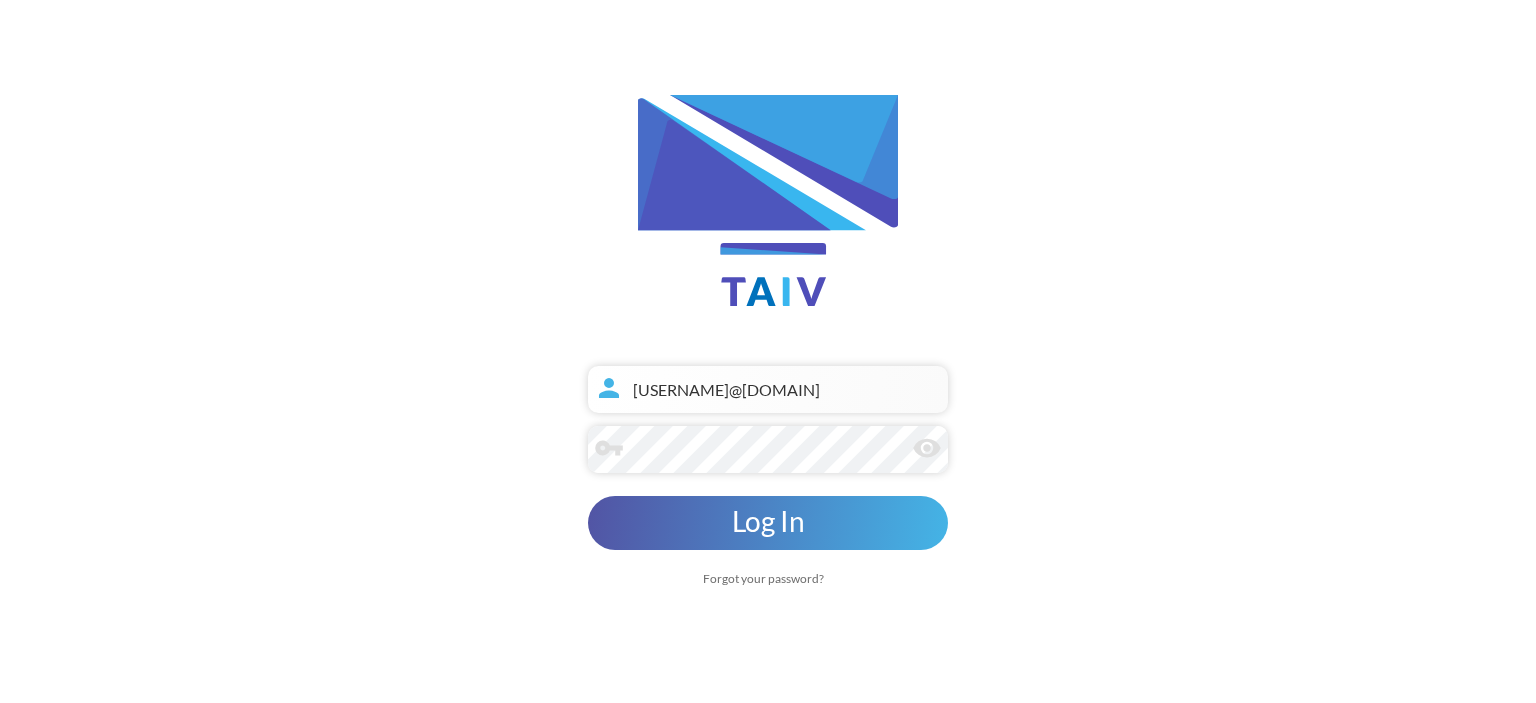 type on "[EMAIL]" 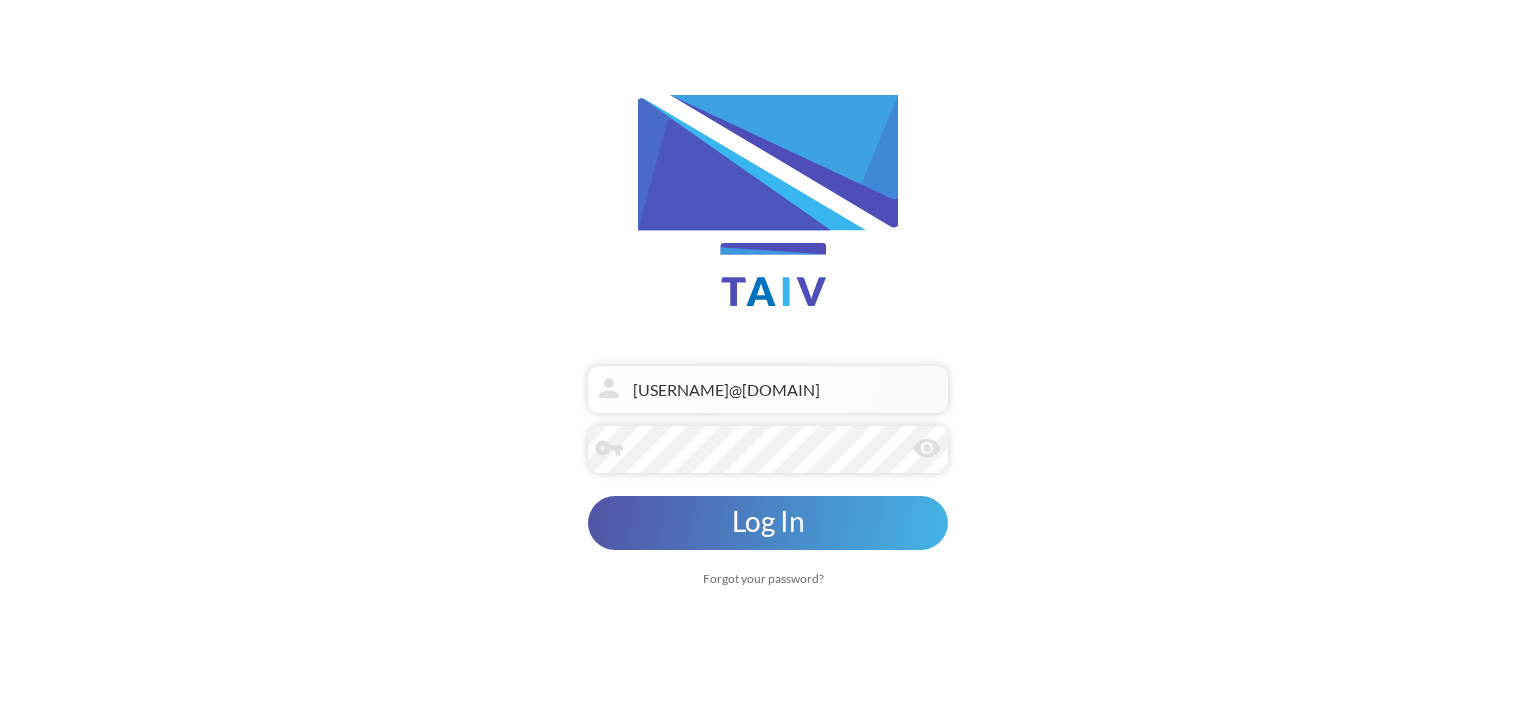 click on "Log In" at bounding box center (768, 523) 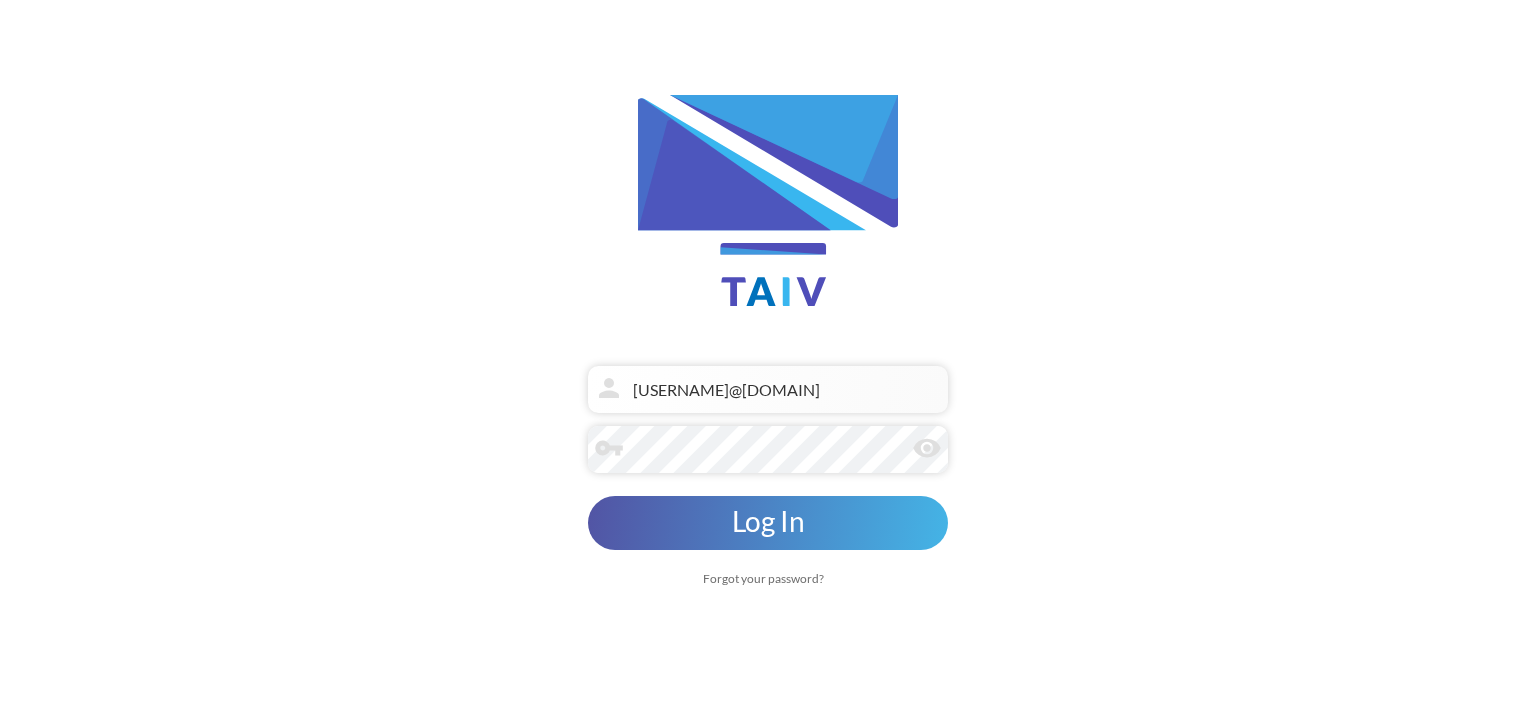 click on "Log In" at bounding box center [768, 521] 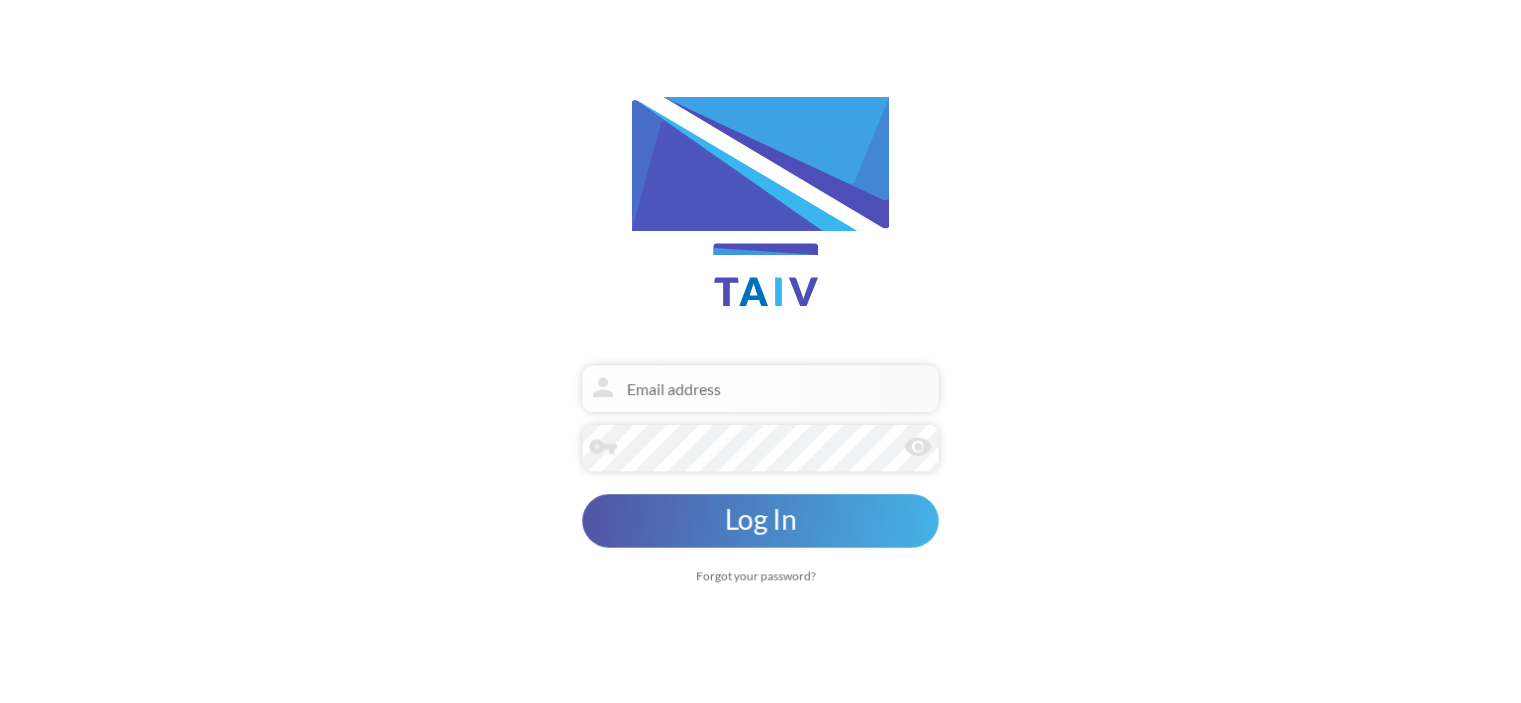 scroll, scrollTop: 0, scrollLeft: 0, axis: both 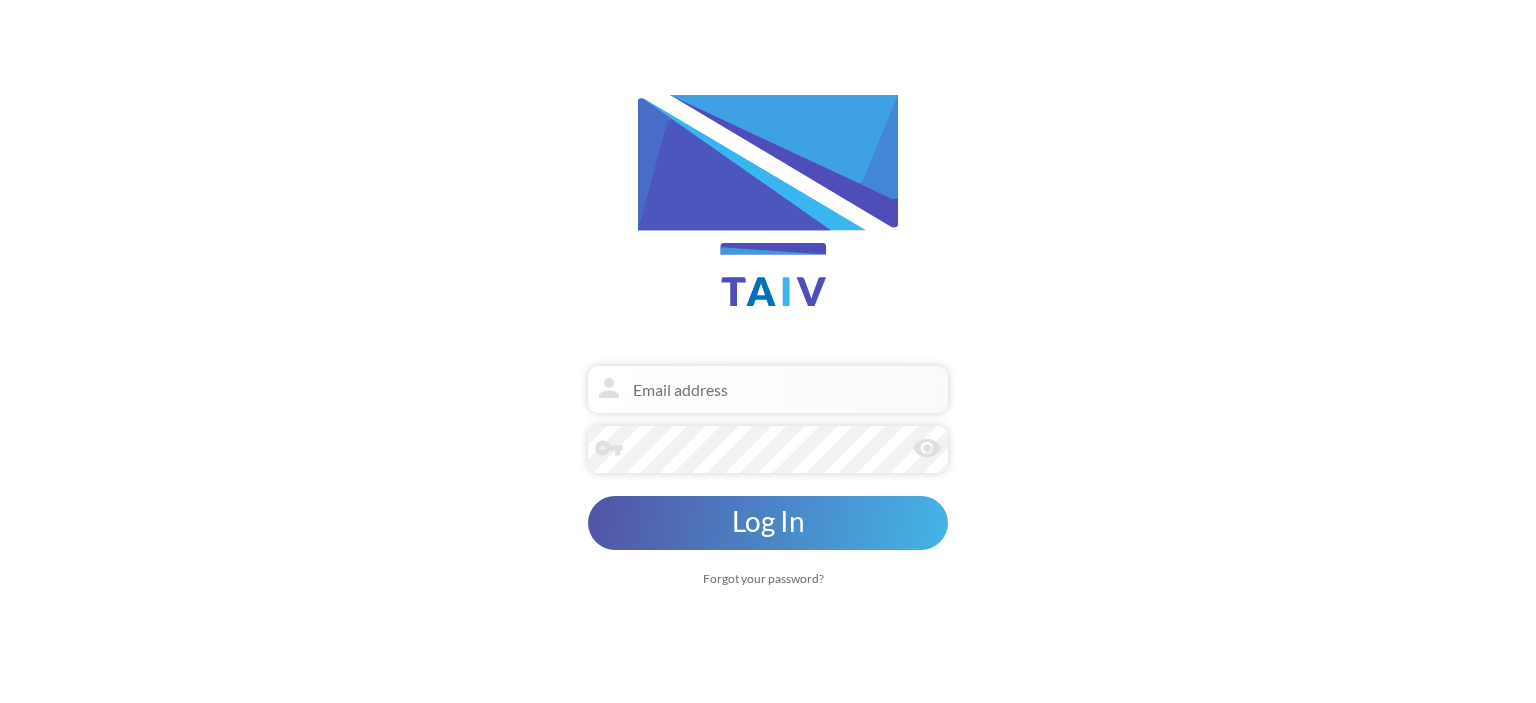 click on "person vpn_key remove_red_eye Log In Forgot your password? person Reset Password Back to Login" at bounding box center (768, 351) 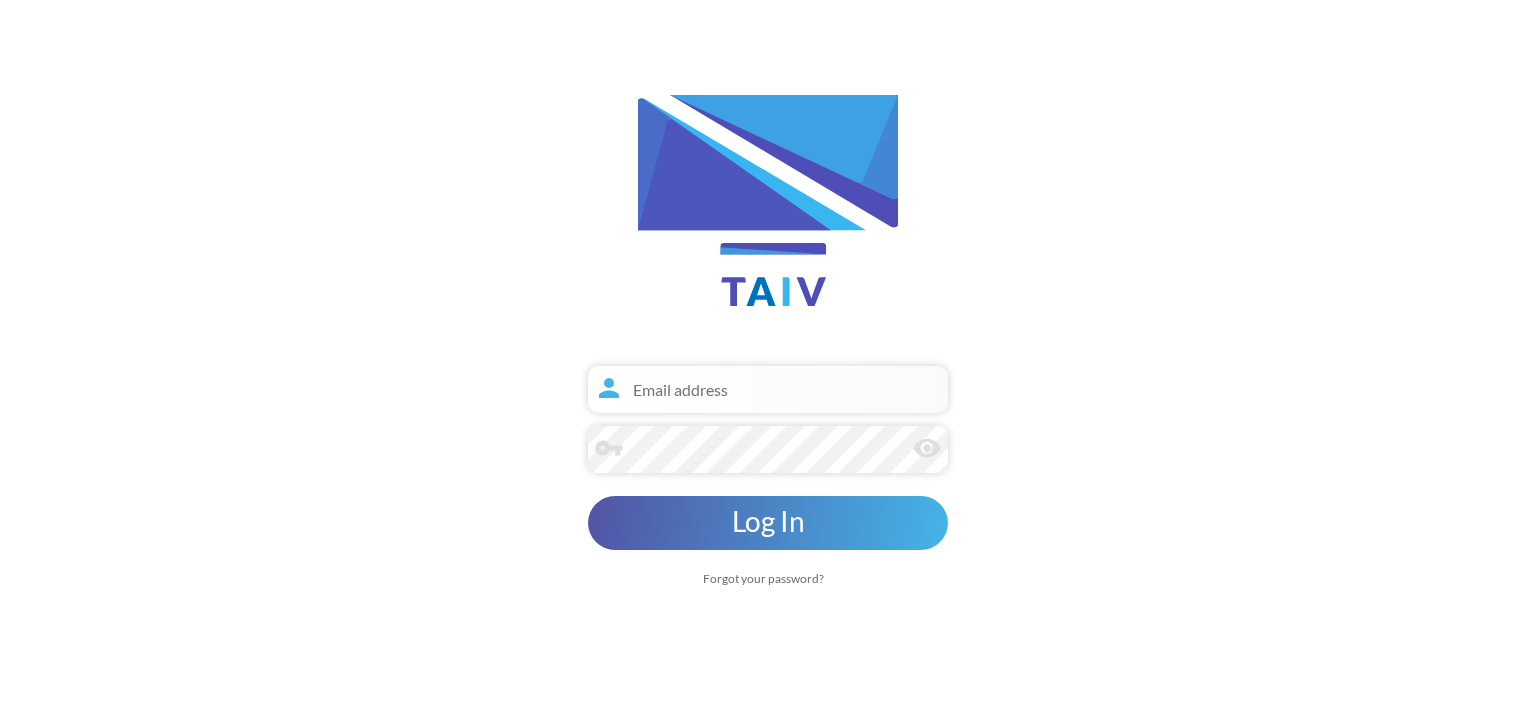 click at bounding box center [768, 389] 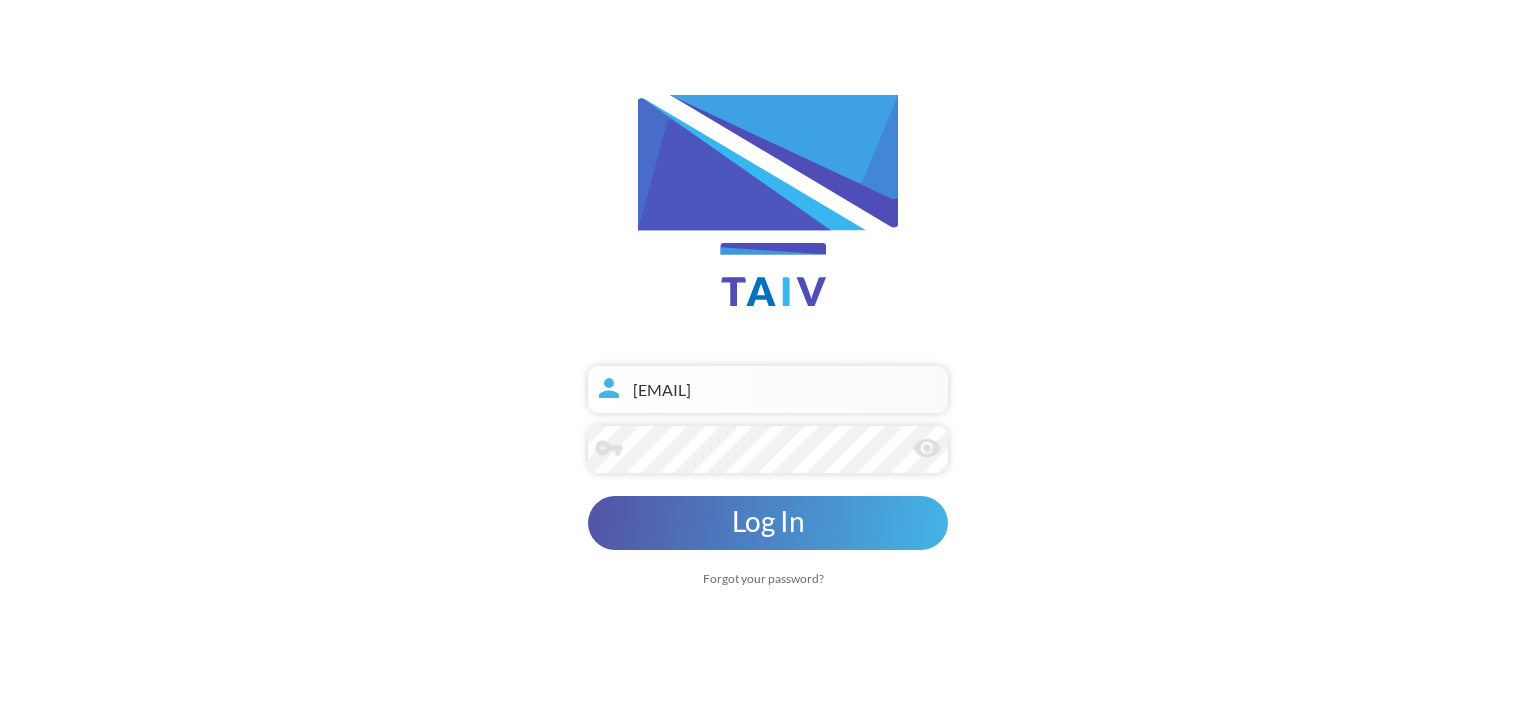 type on "[EMAIL]" 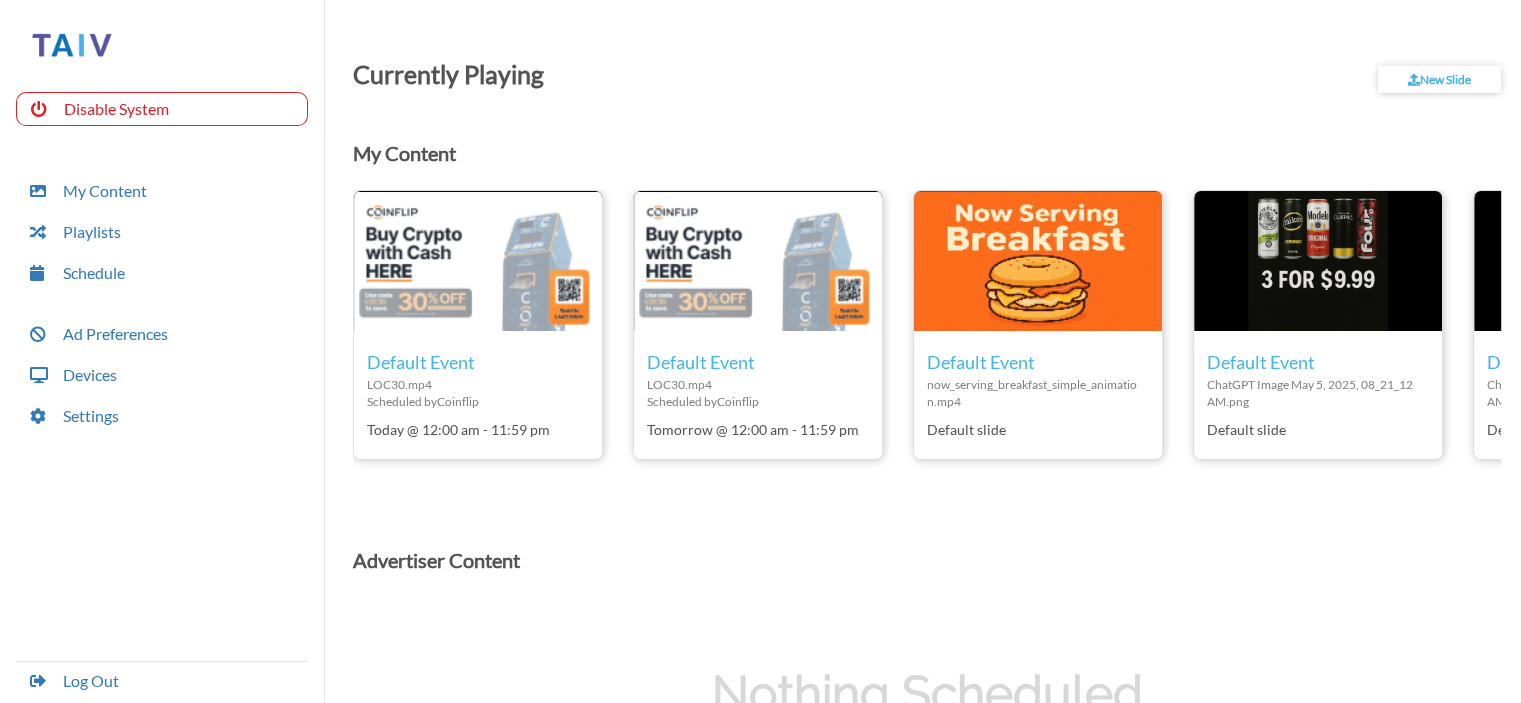 scroll, scrollTop: 0, scrollLeft: 0, axis: both 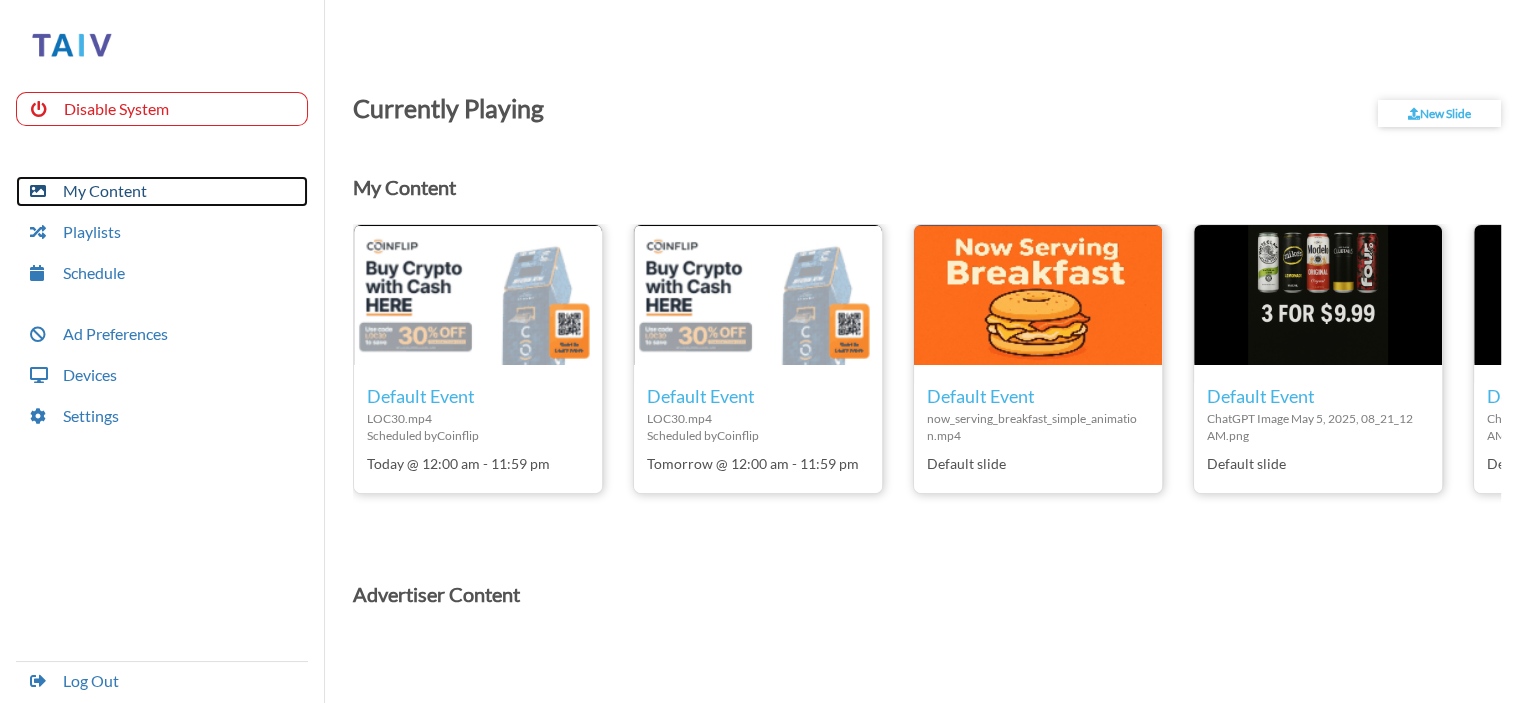 click on "My Content" at bounding box center [162, 191] 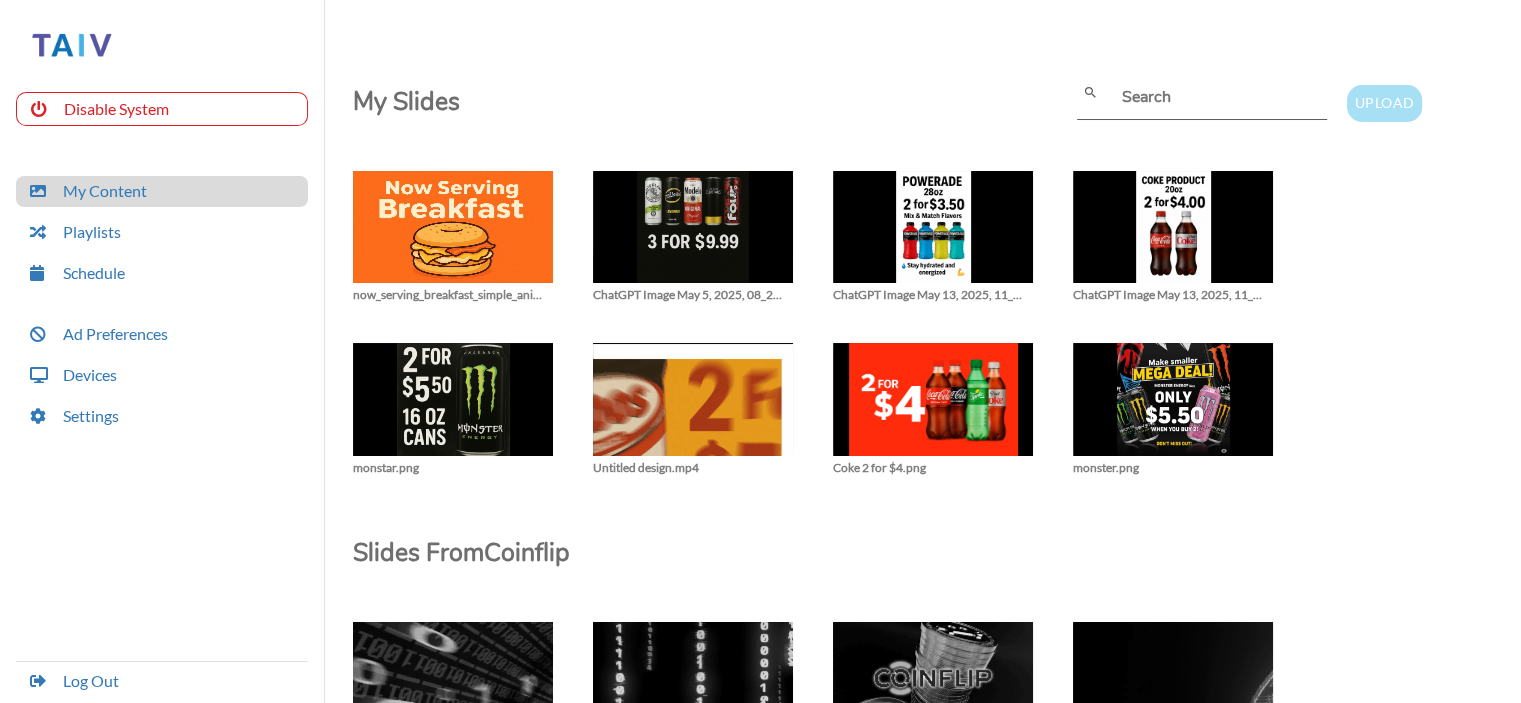 click on "Upload" at bounding box center [1384, 103] 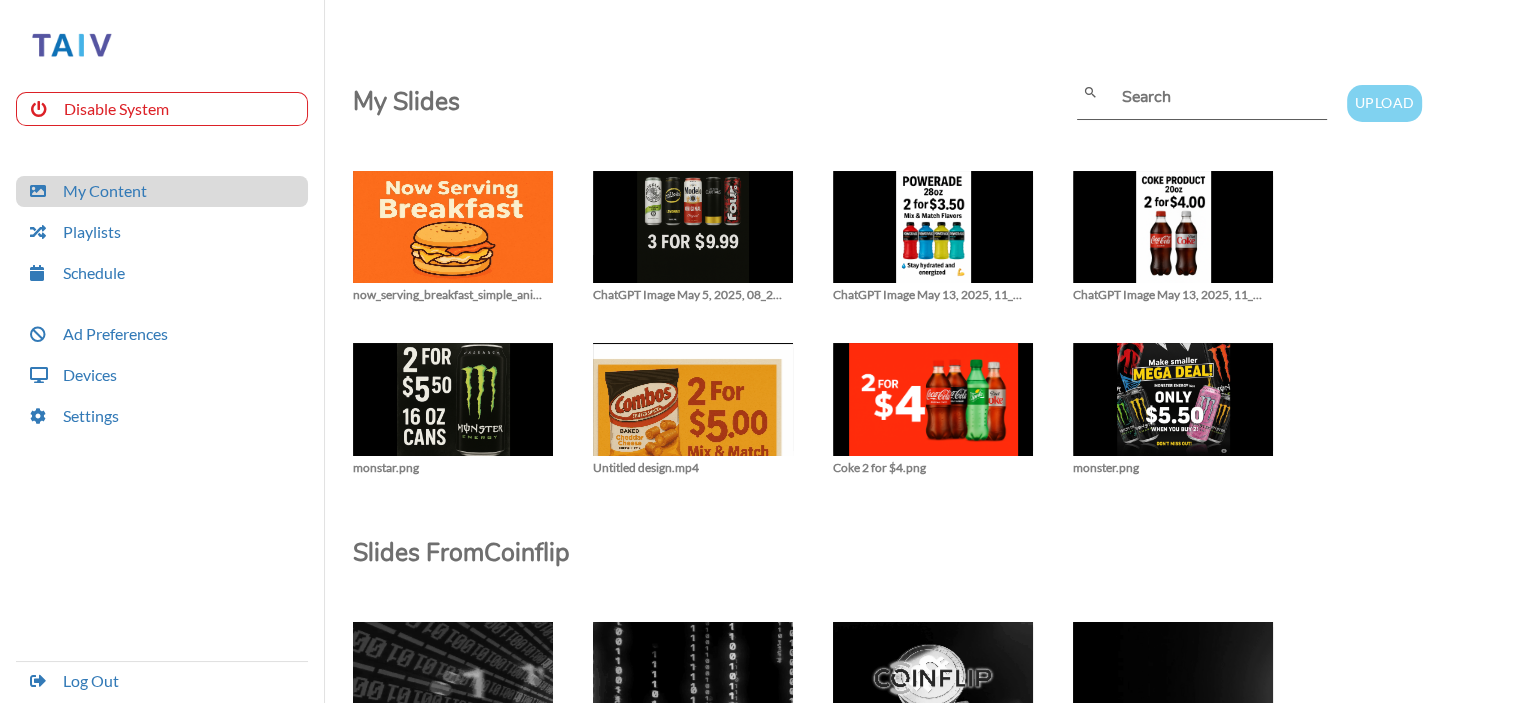 type on "C:\fakepath\Alani Nu Energy Drinks.mp4" 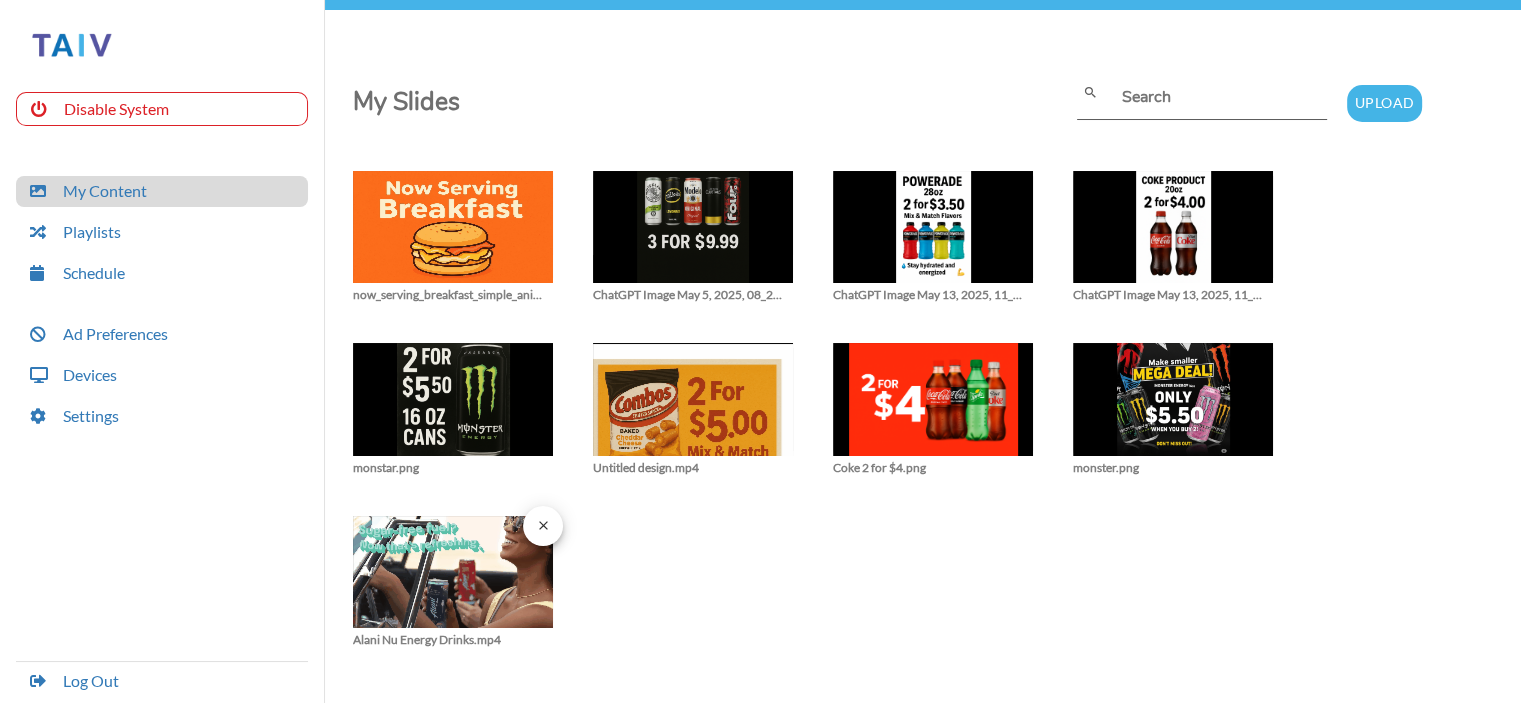 click at bounding box center (453, 237) 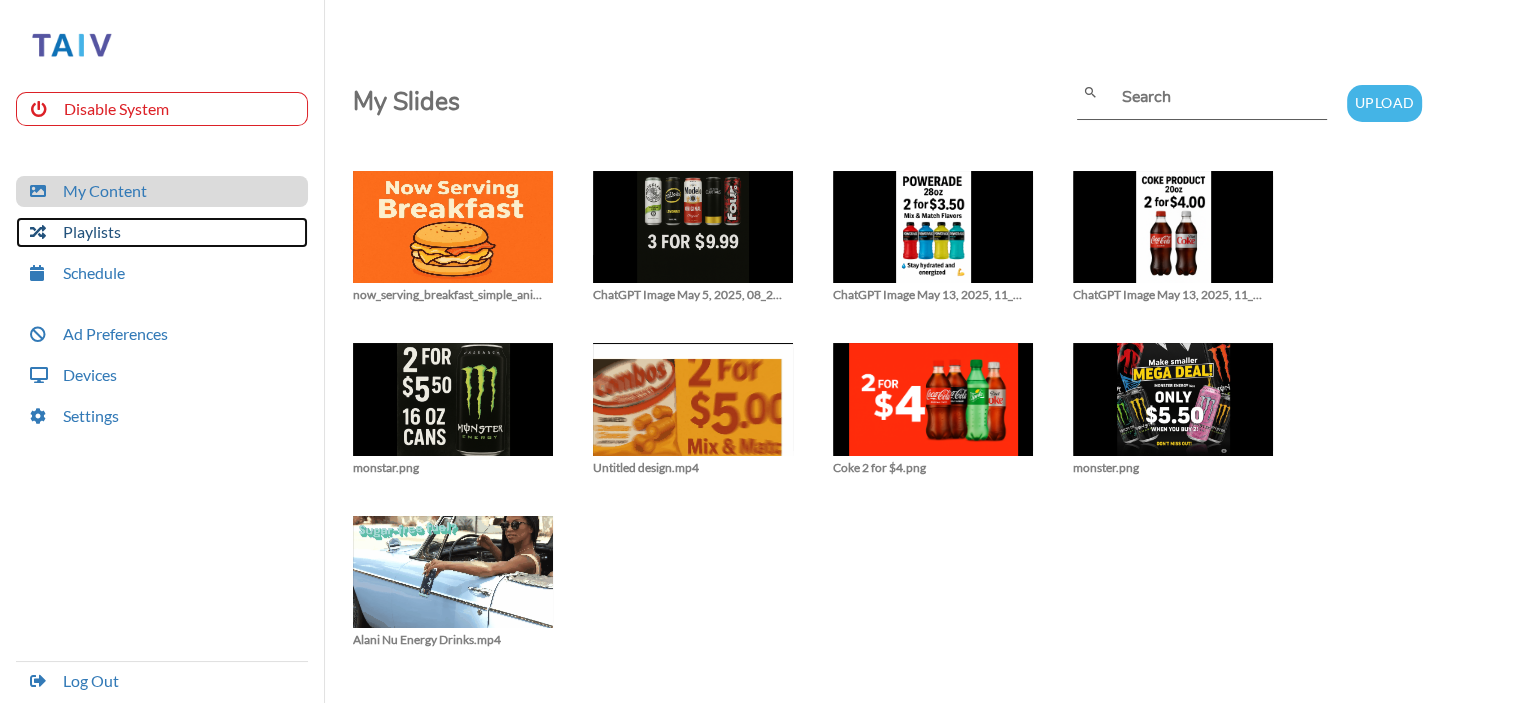click on "Playlists" at bounding box center (162, 232) 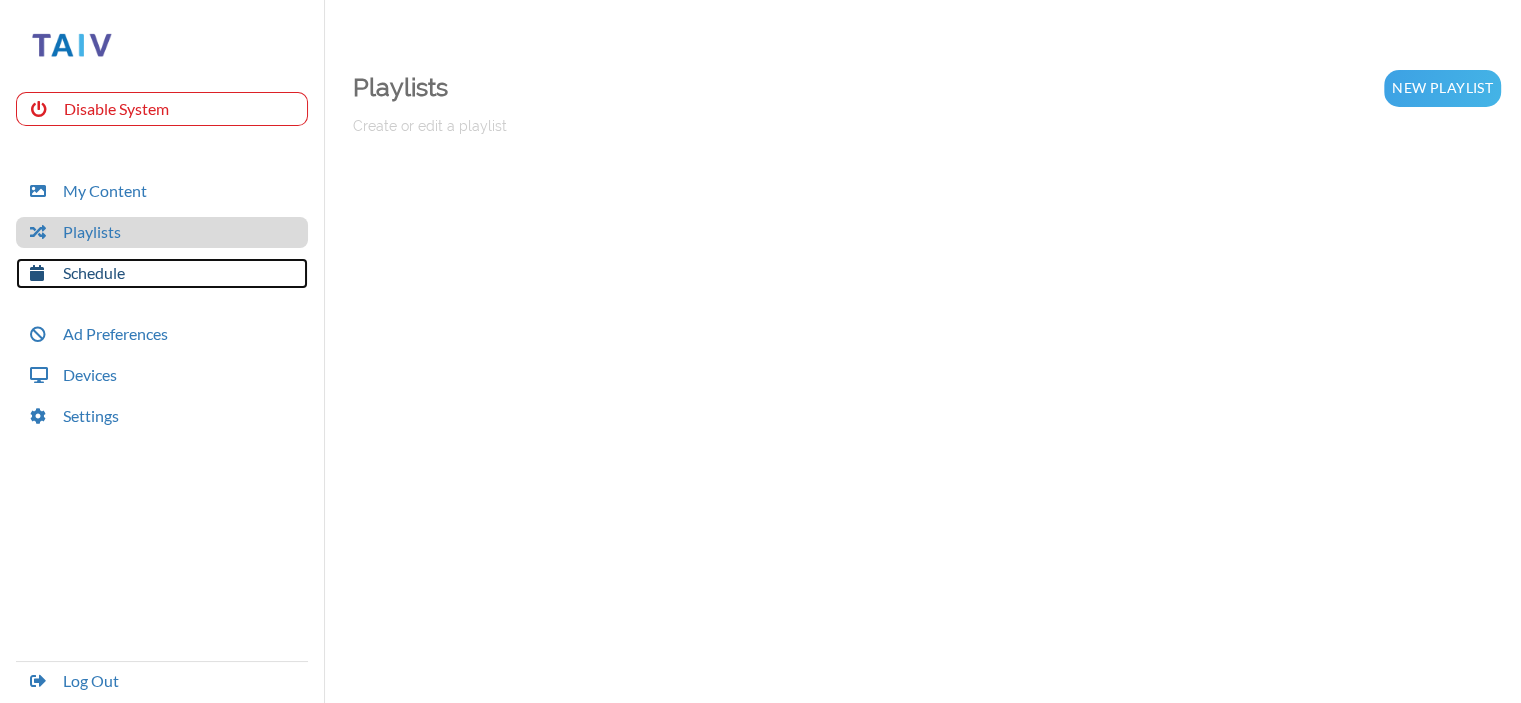 click on "Schedule" at bounding box center (162, 273) 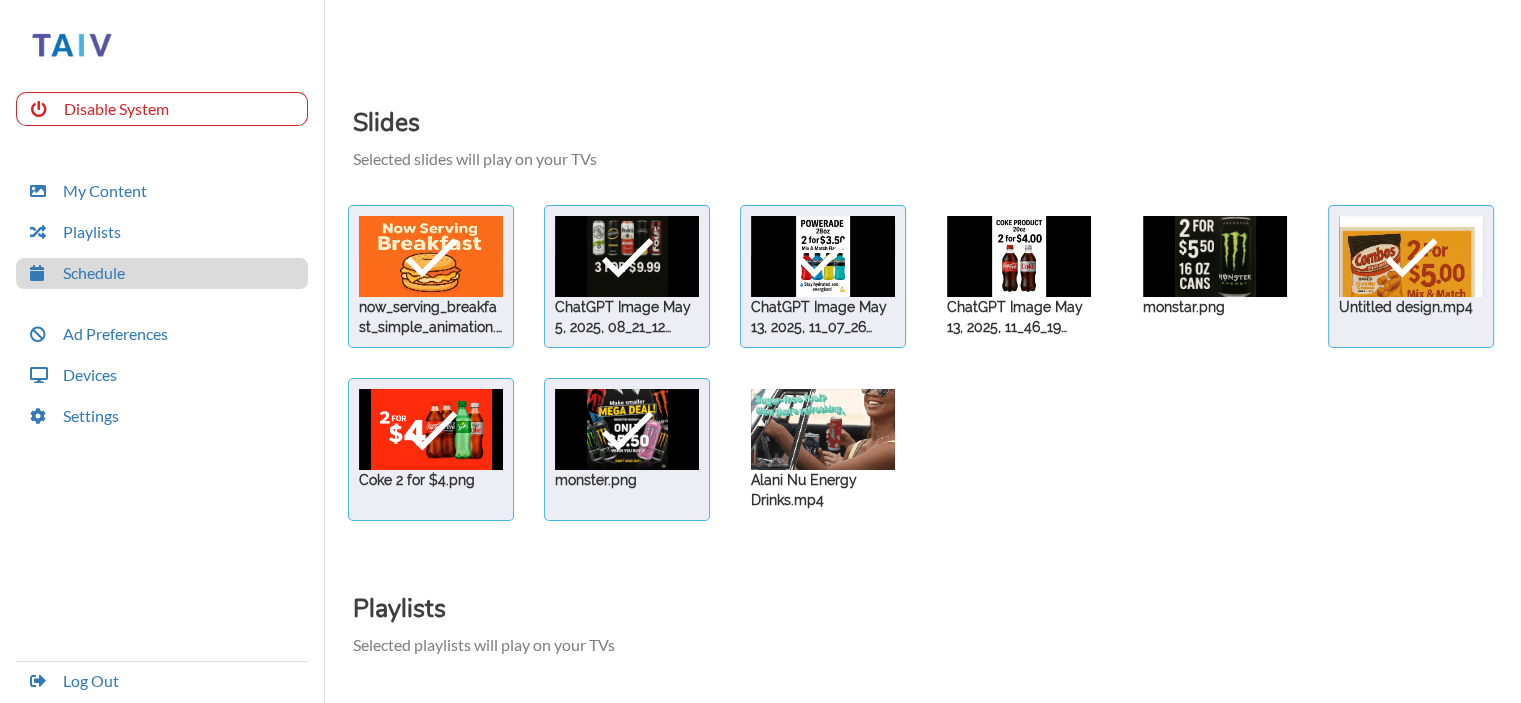 click at bounding box center (431, 256) 